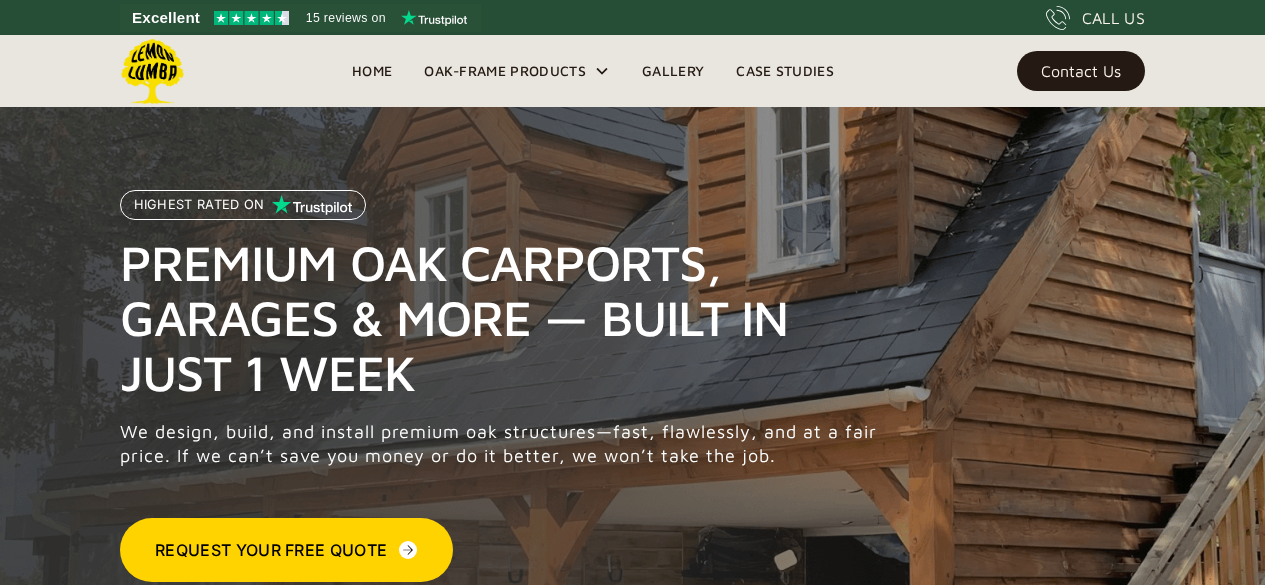 scroll, scrollTop: 0, scrollLeft: 0, axis: both 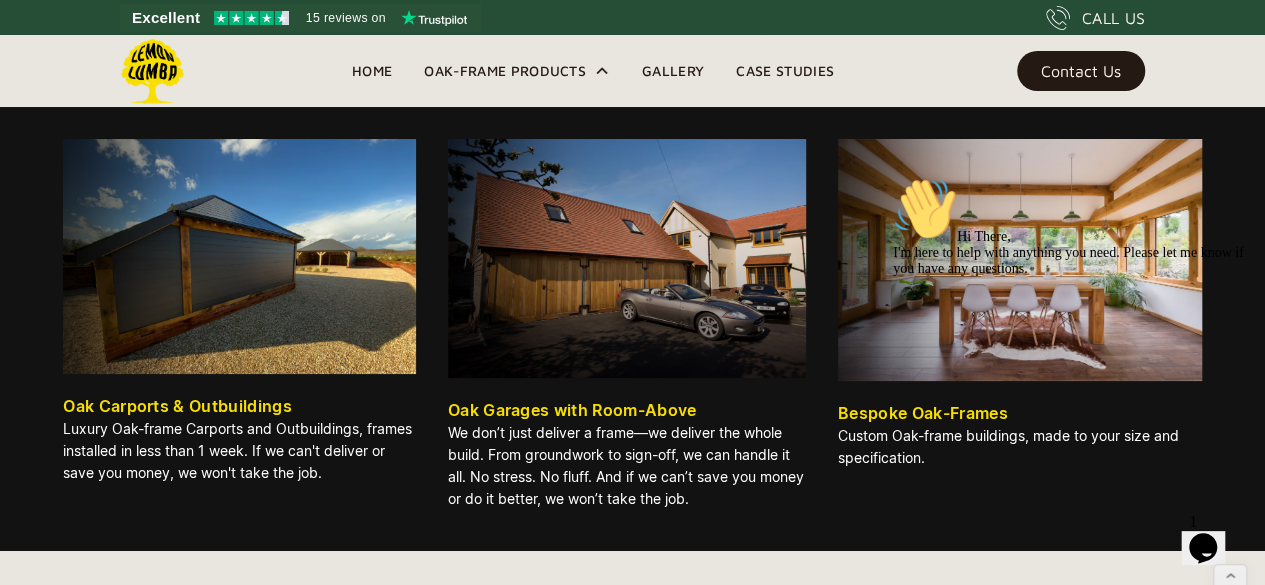 click on "We don’t just deliver a frame—we deliver the whole build. From groundwork to sign-off, we can handle it all. No stress. No fluff. And if we can’t save you money or do it better, we won’t take the job." at bounding box center (627, 466) 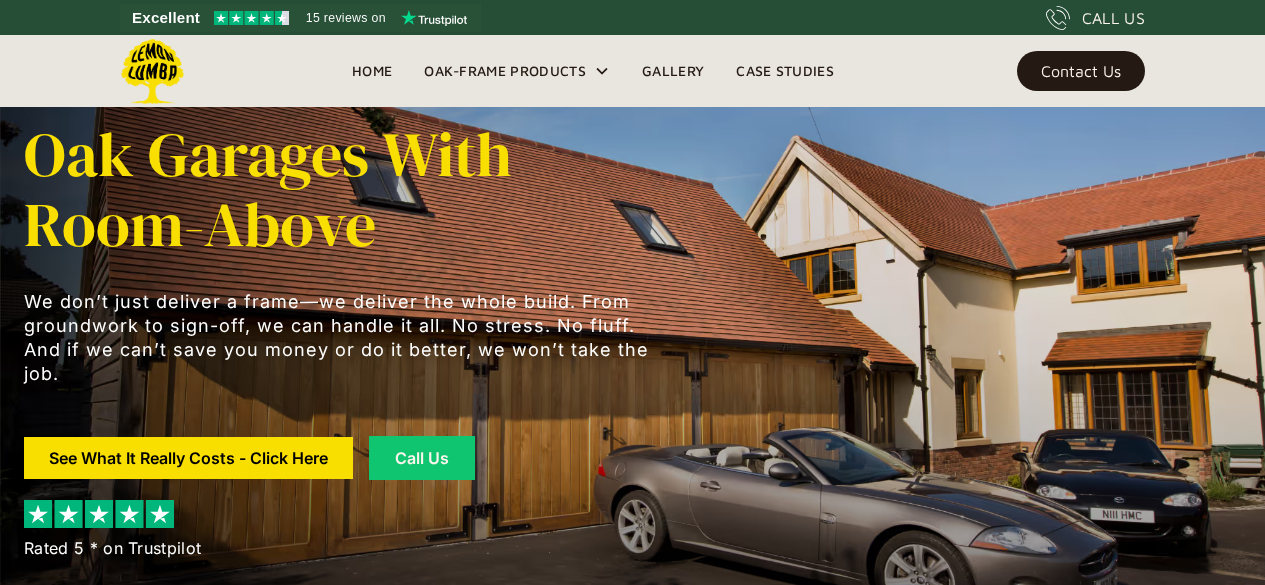 scroll, scrollTop: 0, scrollLeft: 0, axis: both 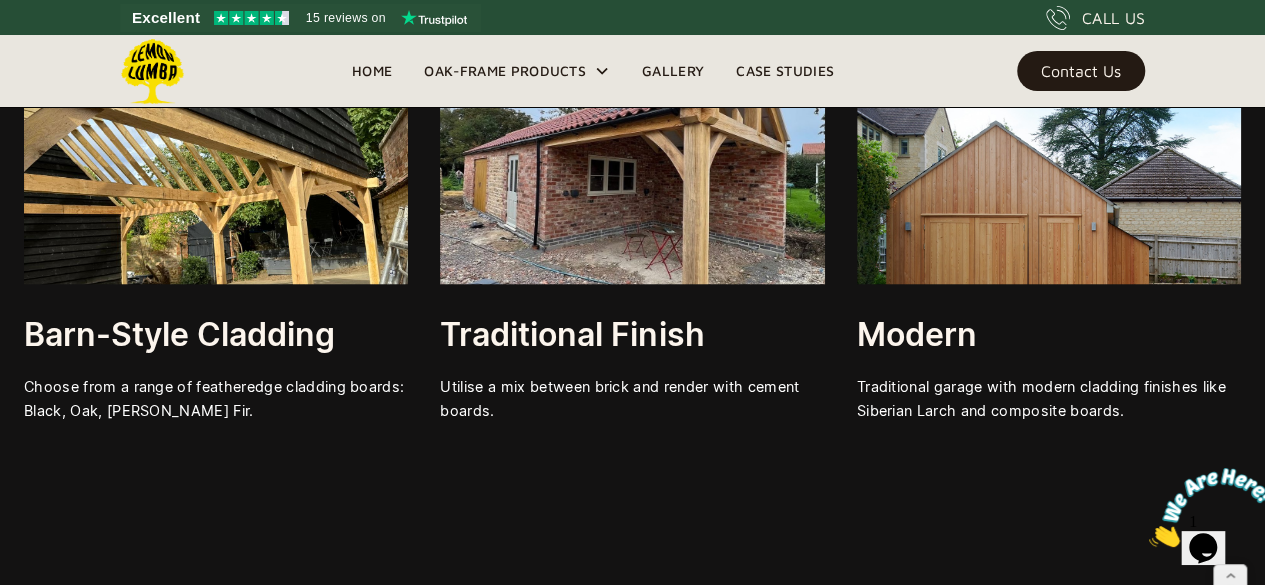 click on "External finishes Choose from a range of external finishes to help you achieve your dream garage. Barn-style Cladding Choose from a range of featheredge cladding boards: Black, Oak, Larch, Douglas Fir. Traditional Finish Utilise a mix between brick and render with cement boards. Modern Traditional garage with modern cladding finishes like Siberian Larch and composite boards." at bounding box center (632, 158) 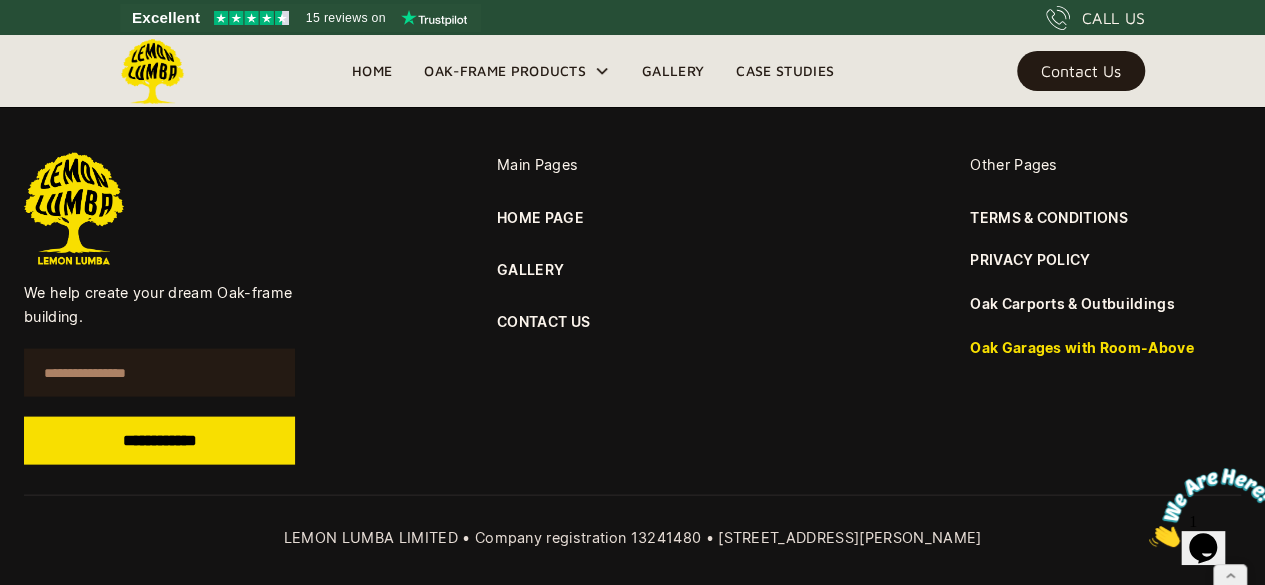 scroll, scrollTop: 13341, scrollLeft: 0, axis: vertical 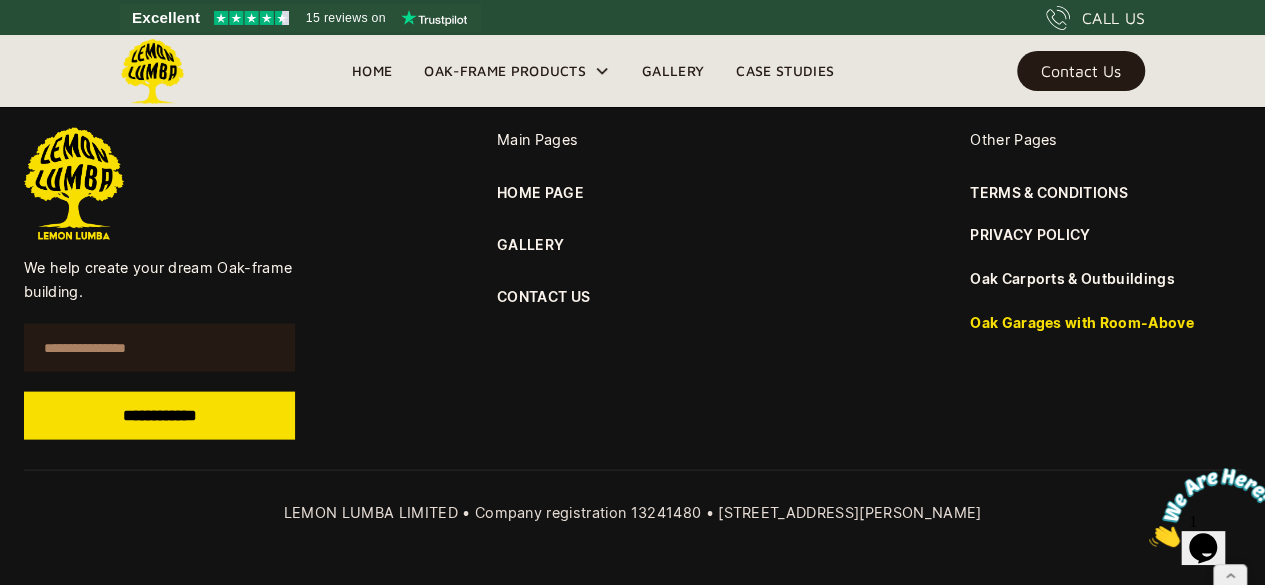 click at bounding box center [74, 184] 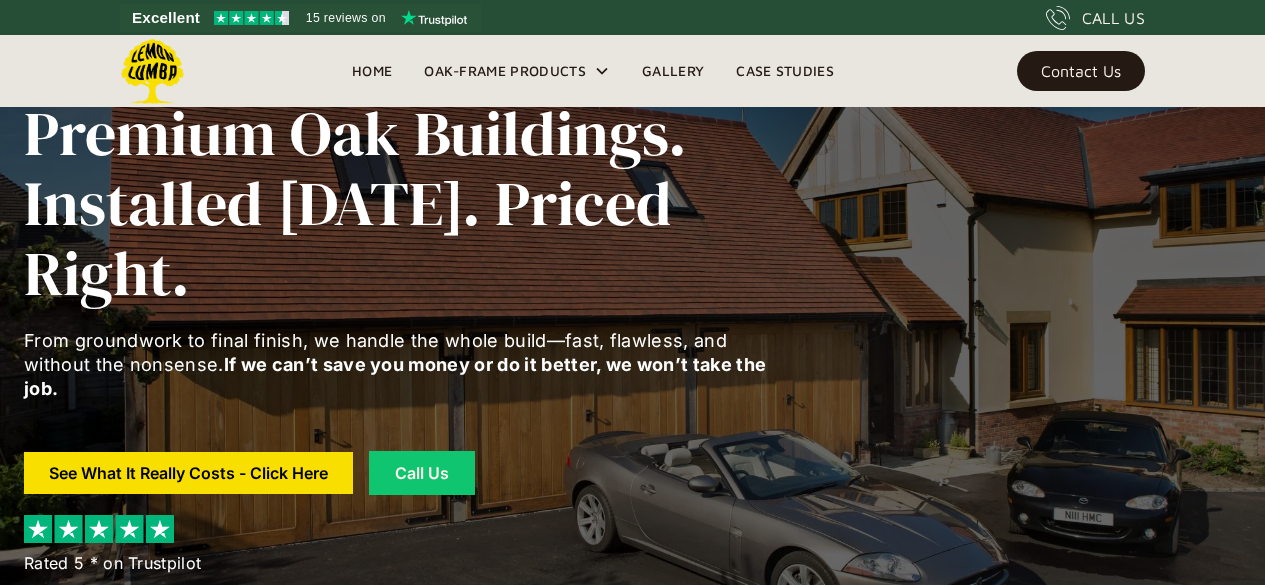 scroll, scrollTop: 0, scrollLeft: 0, axis: both 